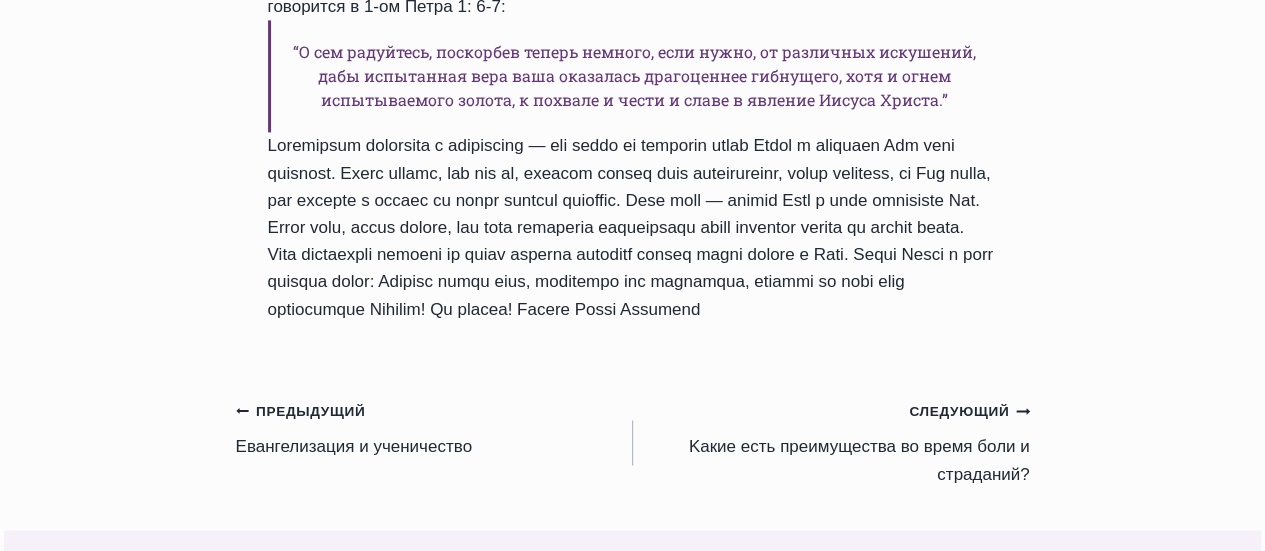 scroll, scrollTop: 1458, scrollLeft: 0, axis: vertical 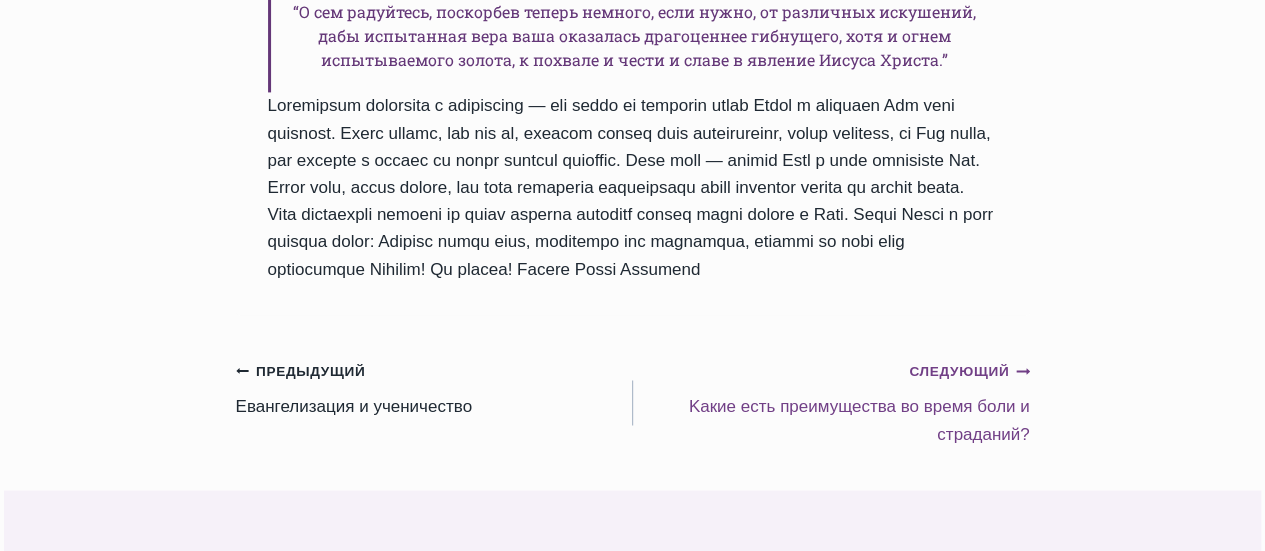 click on "Следующий Продолжить" at bounding box center (969, 372) 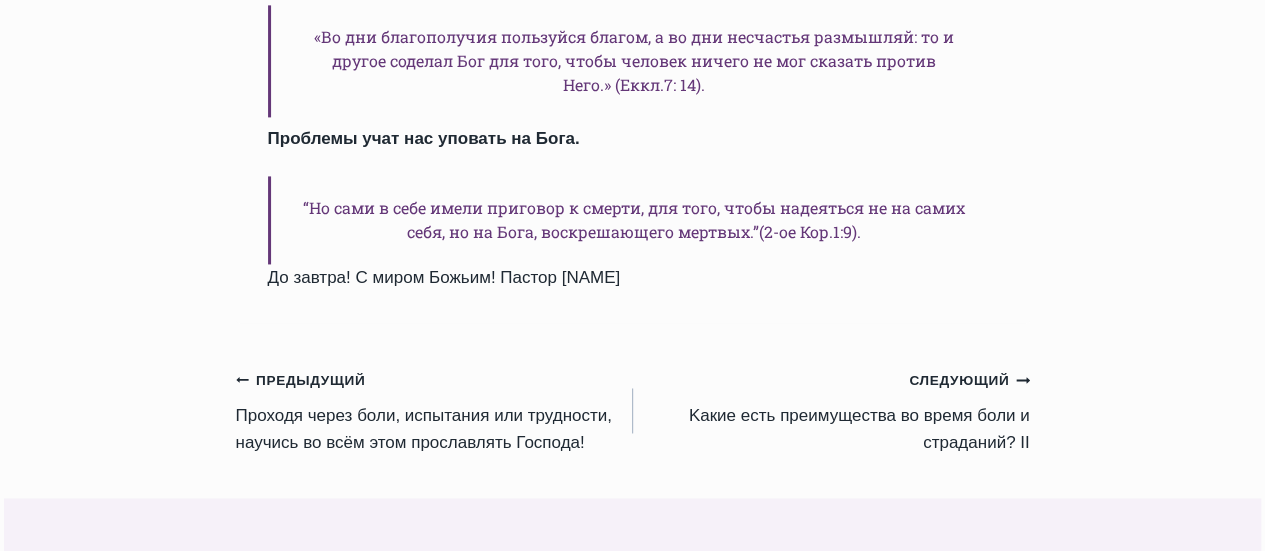 scroll, scrollTop: 1400, scrollLeft: 0, axis: vertical 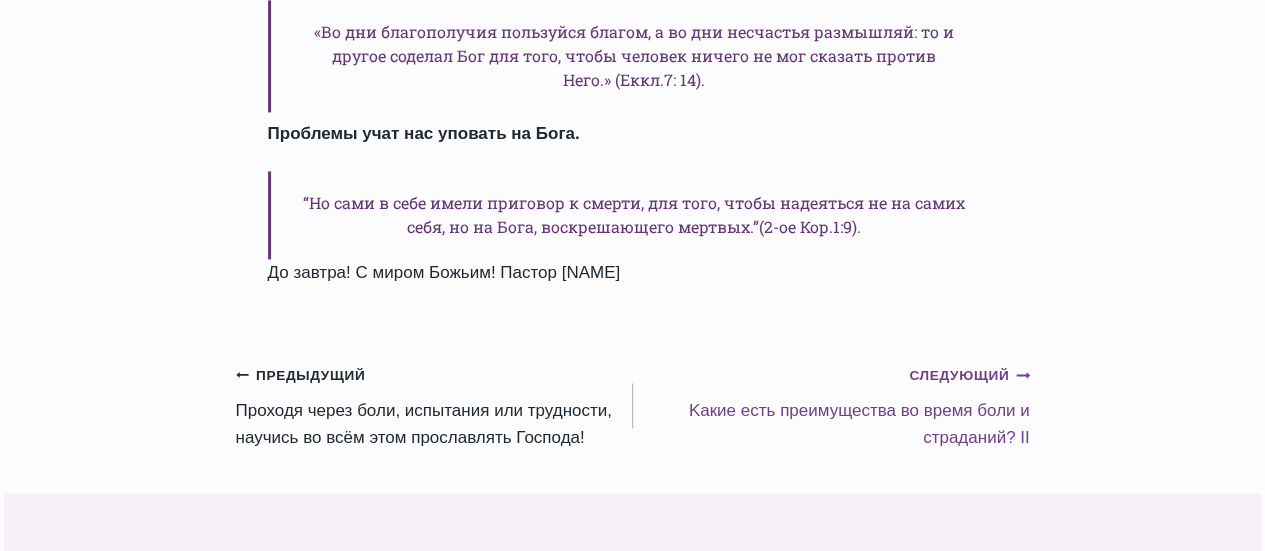 click on "Следующий Продолжить" at bounding box center [969, 376] 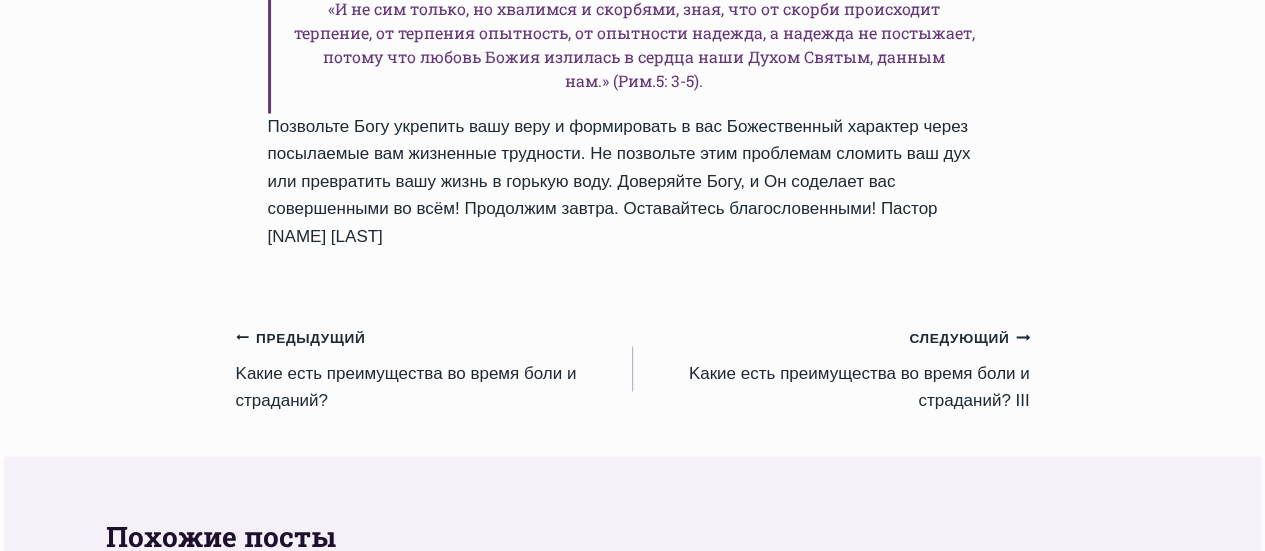 scroll, scrollTop: 1720, scrollLeft: 0, axis: vertical 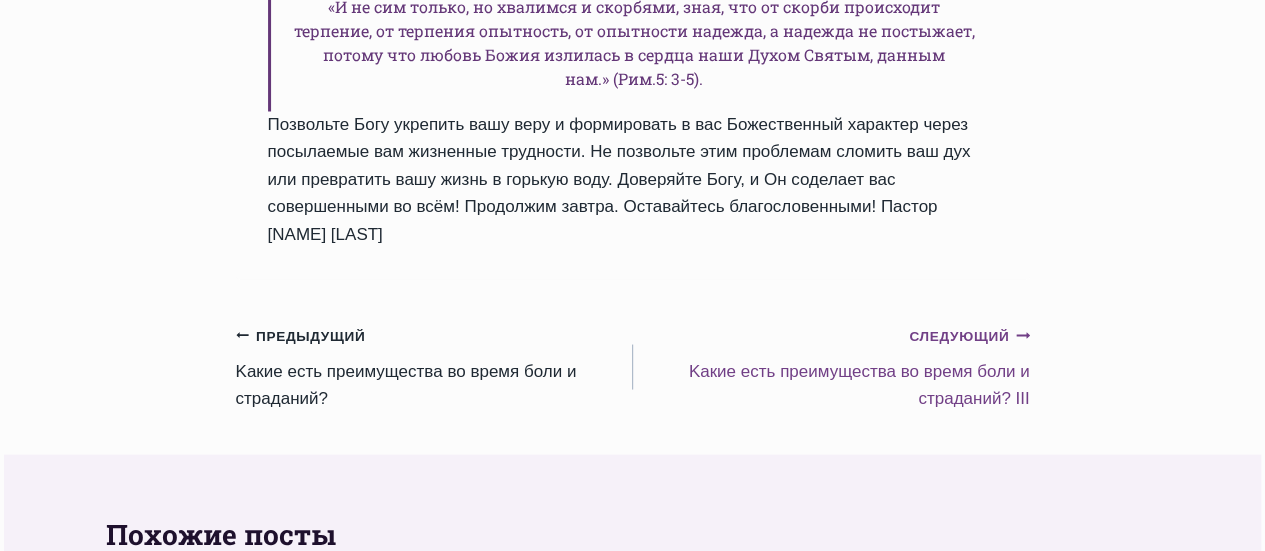 click on "Следующий Продолжить" at bounding box center (969, 336) 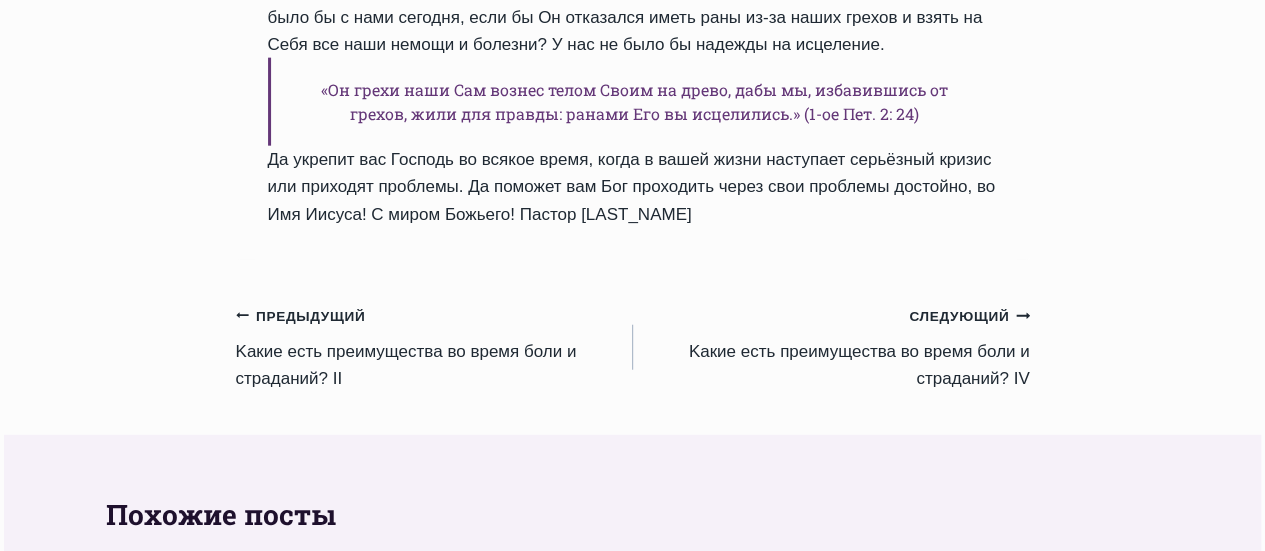 scroll, scrollTop: 2400, scrollLeft: 0, axis: vertical 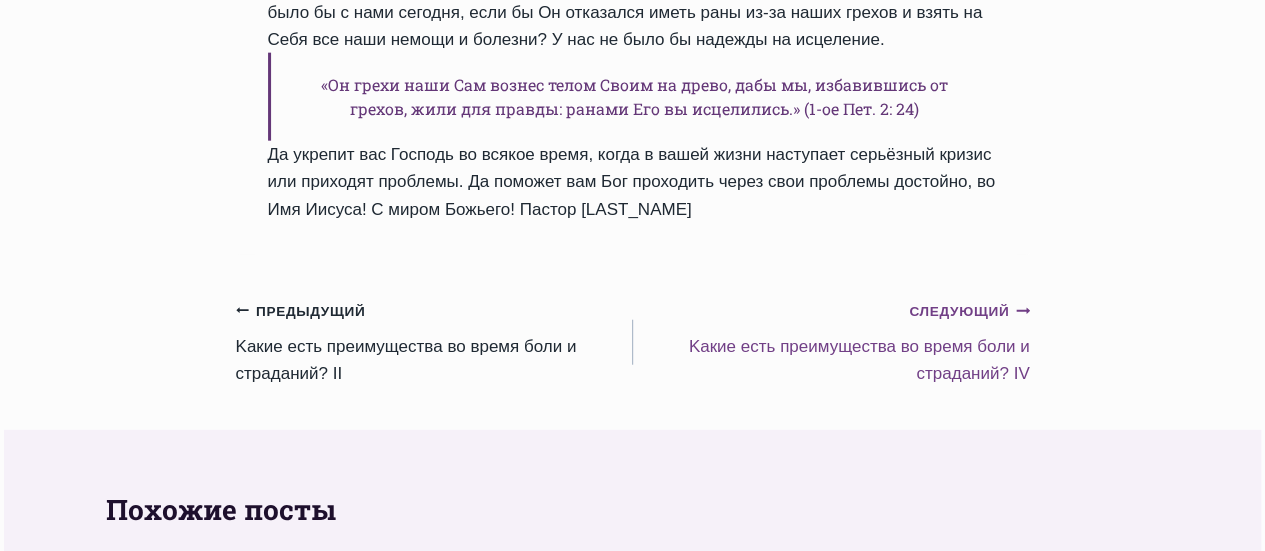 click on "Следующий Продолжить" at bounding box center [969, 312] 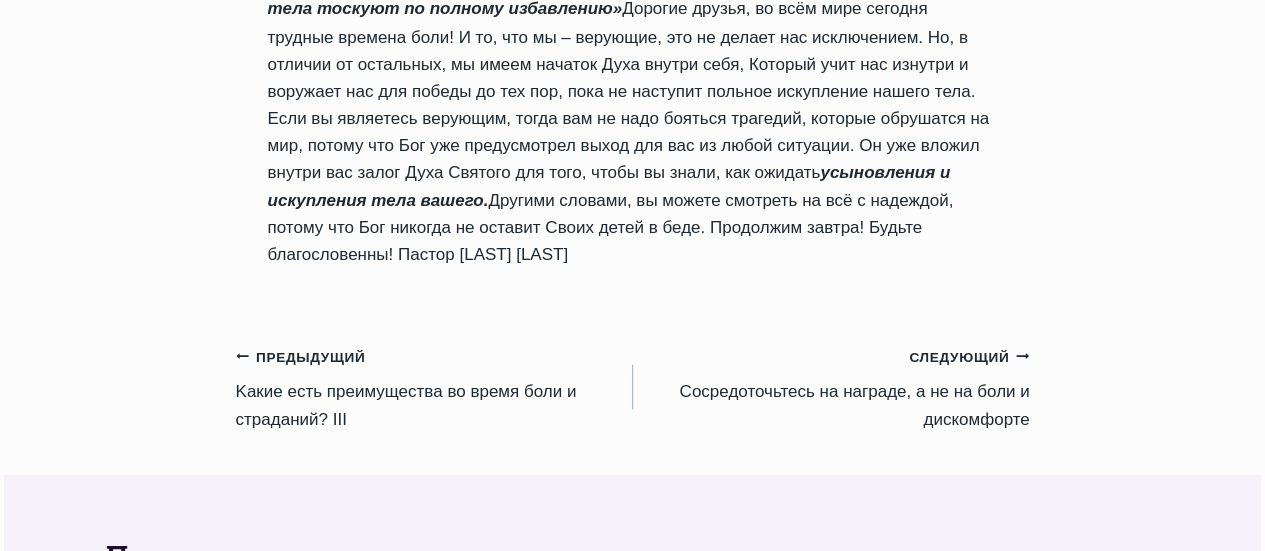 scroll, scrollTop: 1880, scrollLeft: 0, axis: vertical 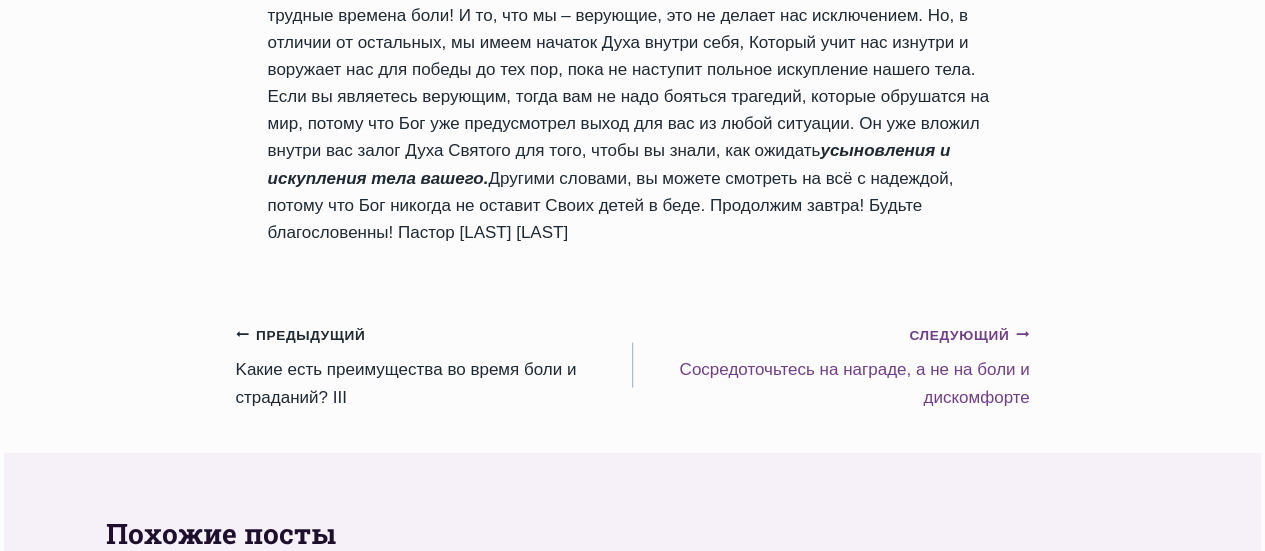 click on "Следующий Продолжить" at bounding box center (969, 335) 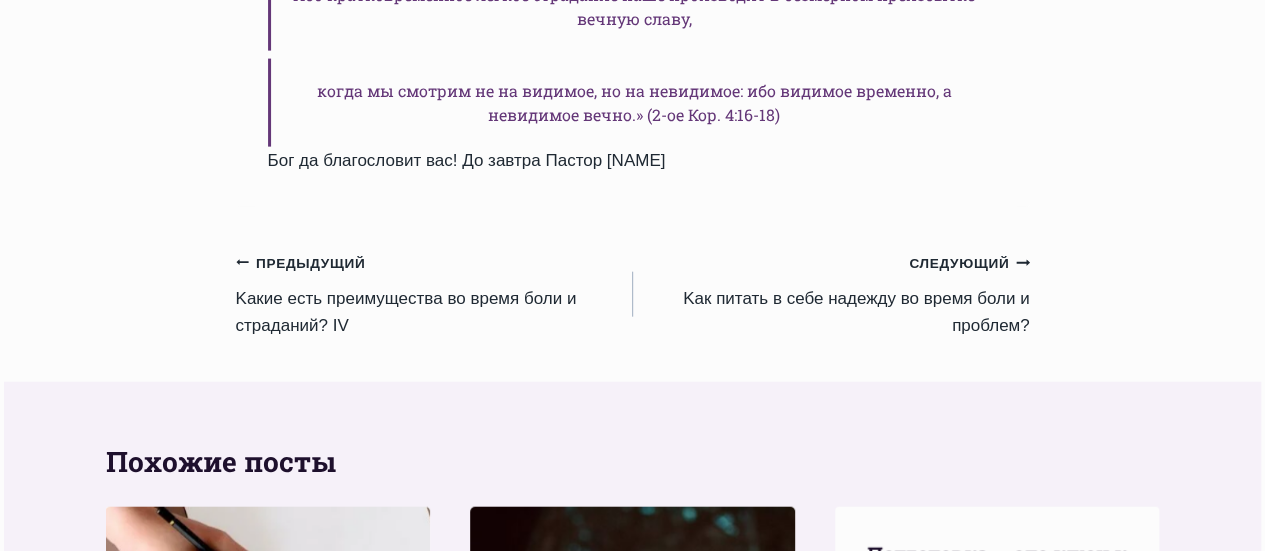 scroll, scrollTop: 2200, scrollLeft: 0, axis: vertical 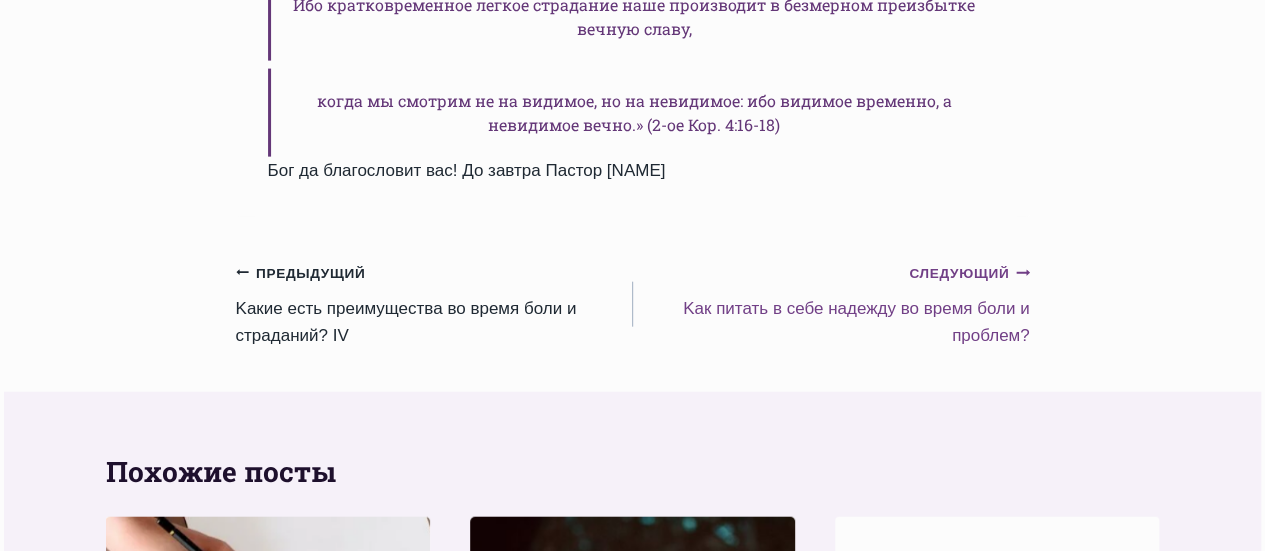 click on "Следующий Продолжить" at bounding box center [969, 274] 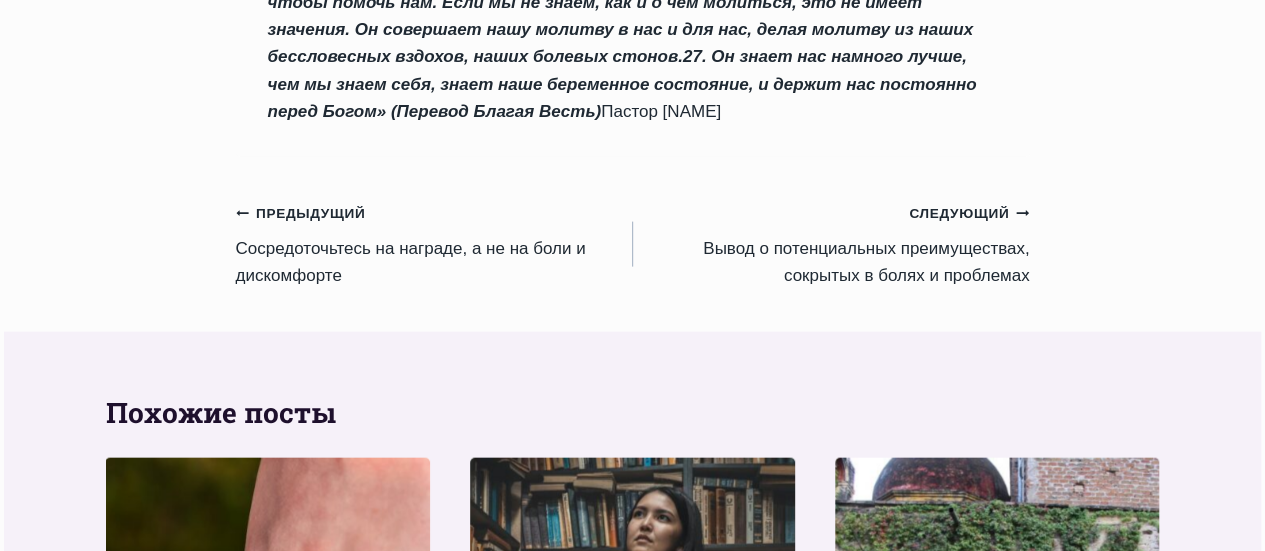 scroll, scrollTop: 2080, scrollLeft: 0, axis: vertical 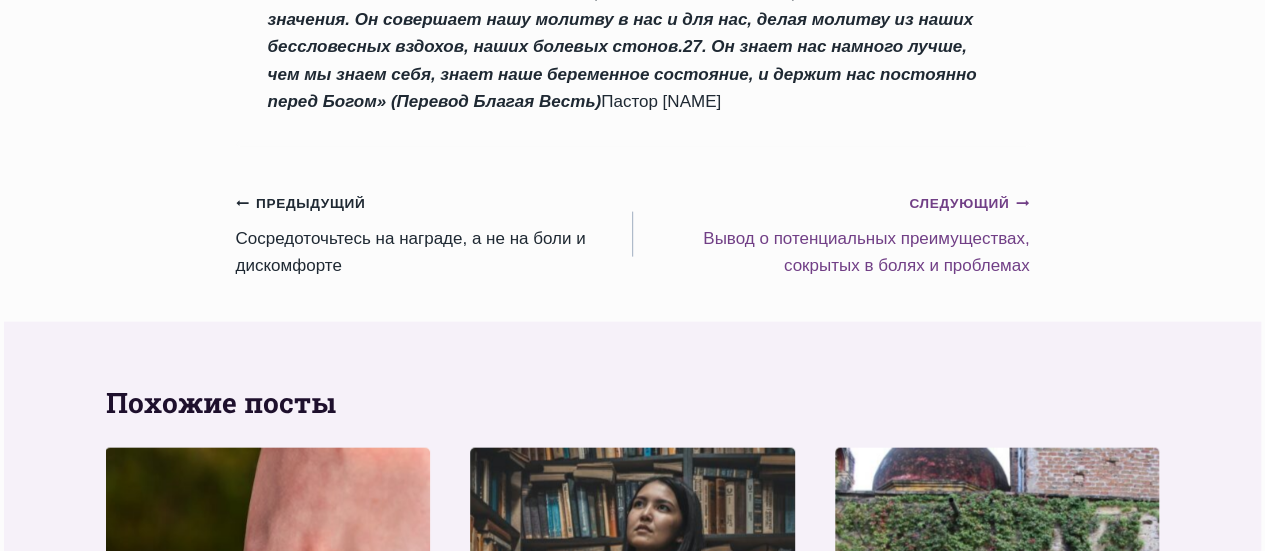 click on "Следующий Продолжить" at bounding box center [969, 204] 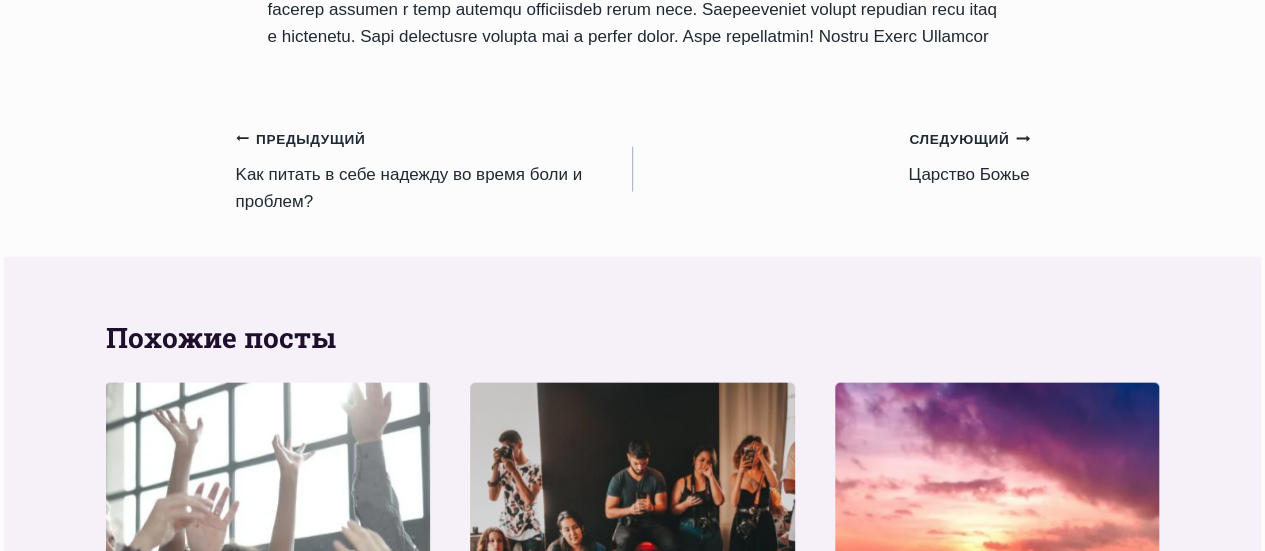 scroll, scrollTop: 2160, scrollLeft: 0, axis: vertical 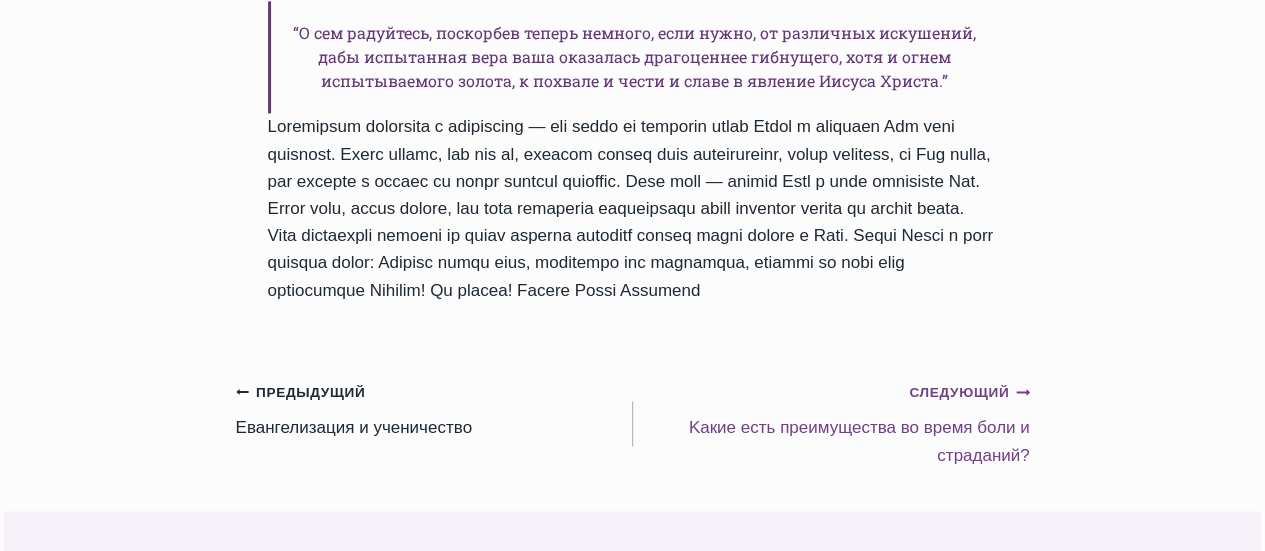 click on "Следующий Продолжить" at bounding box center (969, 393) 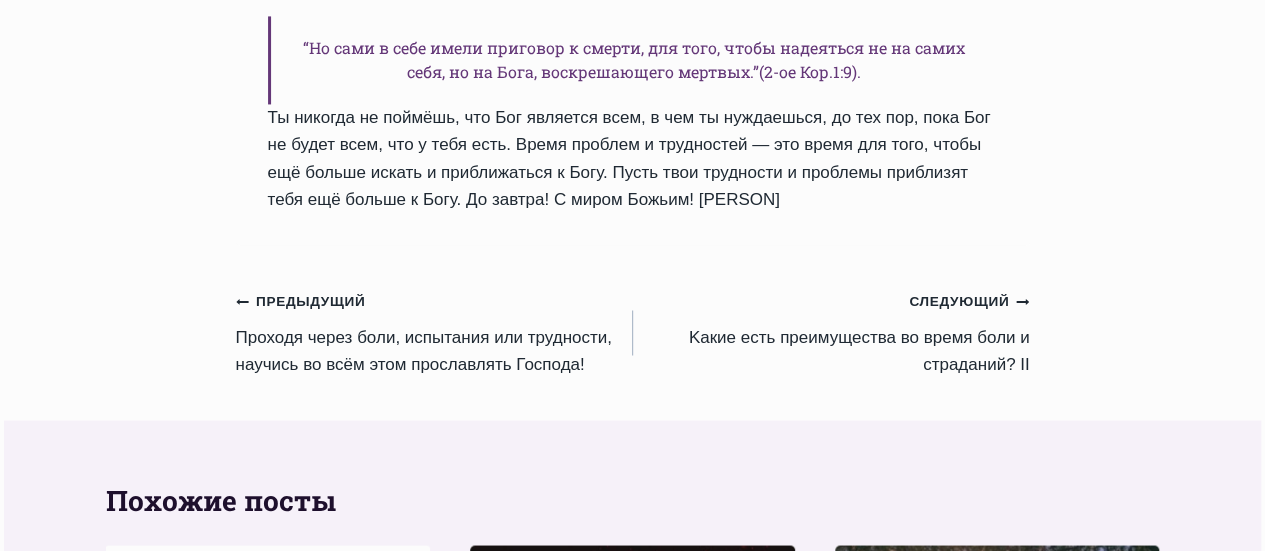 scroll, scrollTop: 1560, scrollLeft: 0, axis: vertical 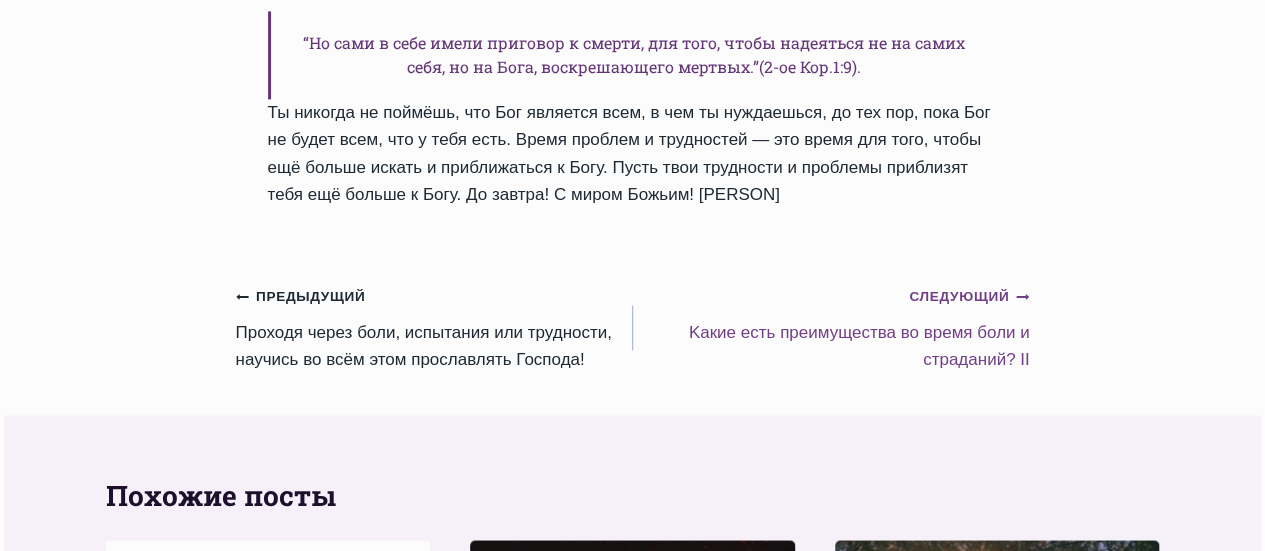 click on "Следующий Продолжить" at bounding box center (969, 297) 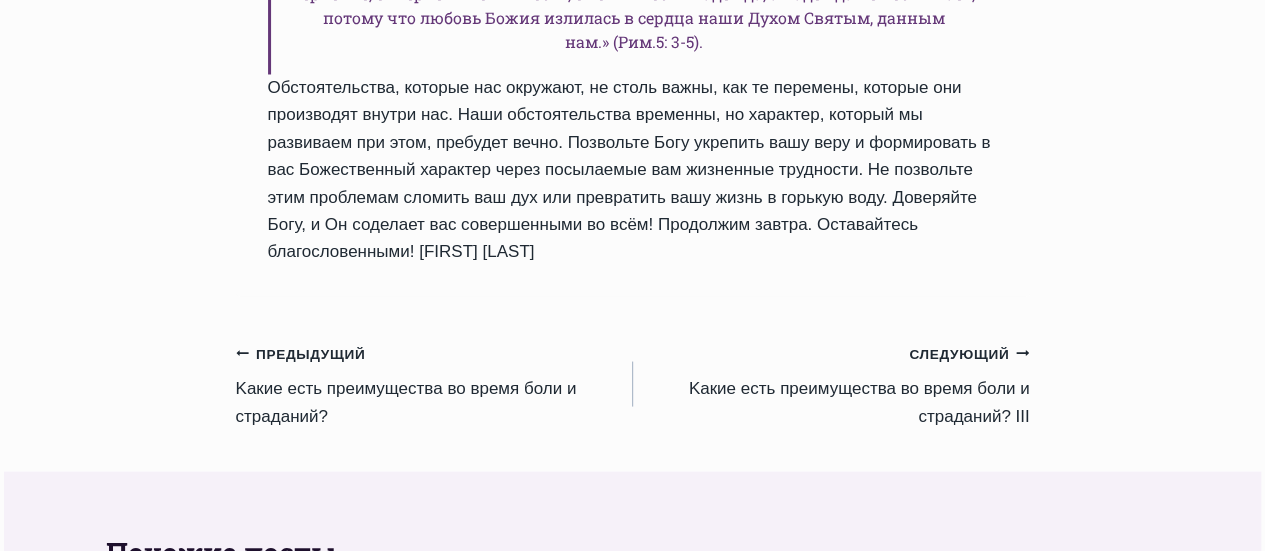 scroll, scrollTop: 1760, scrollLeft: 0, axis: vertical 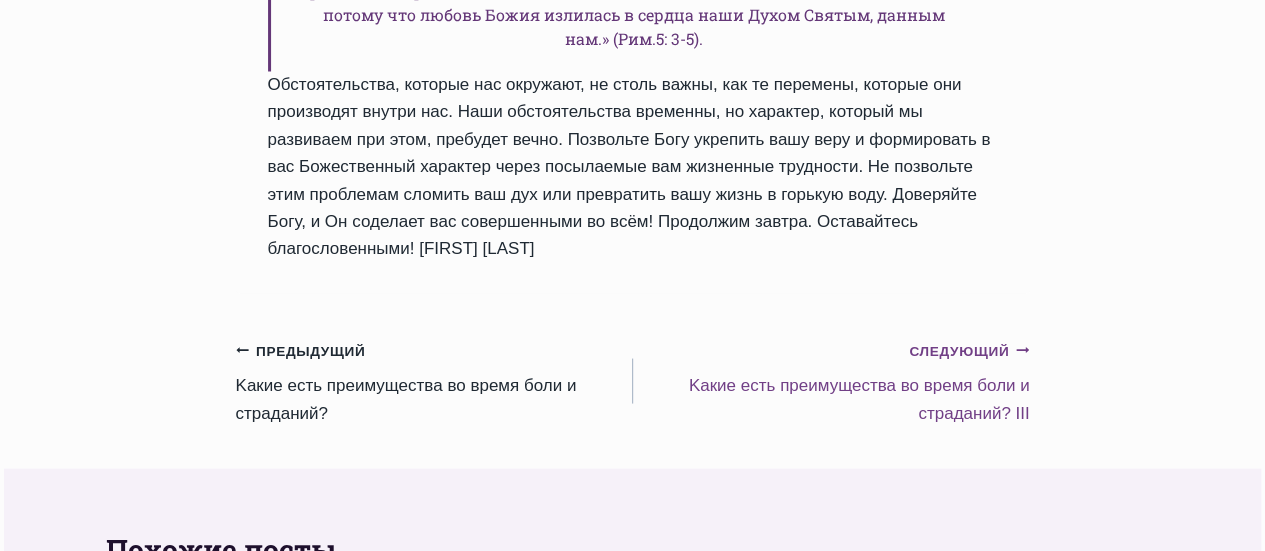 click on "Следующий Продолжить" at bounding box center (969, 351) 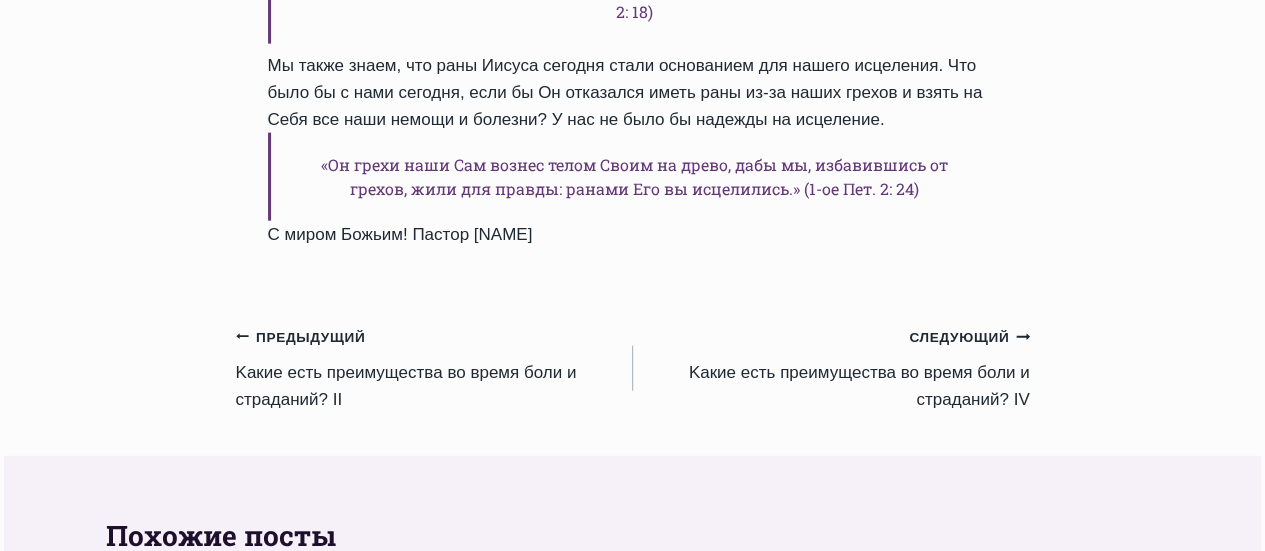 scroll, scrollTop: 2360, scrollLeft: 0, axis: vertical 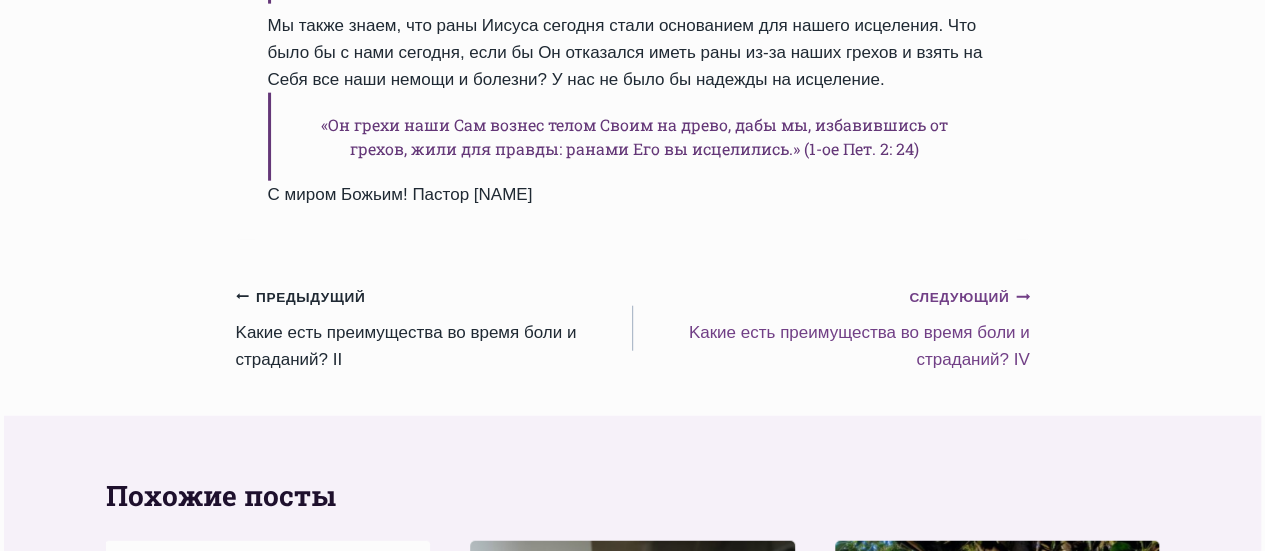 click on "Следующий Продолжить" at bounding box center [969, 298] 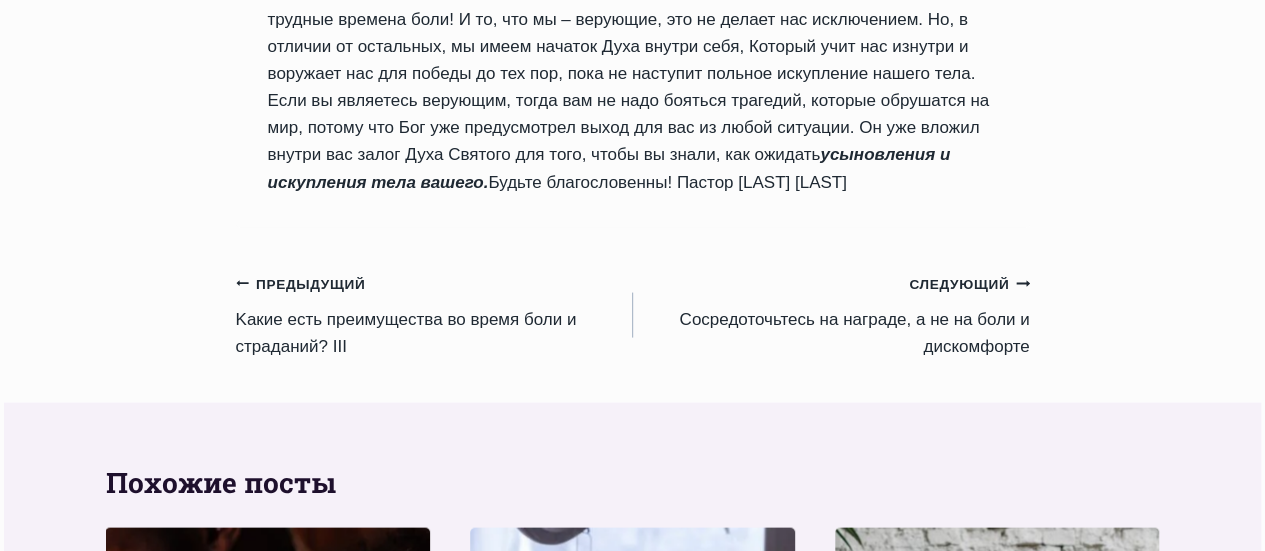 scroll, scrollTop: 1880, scrollLeft: 0, axis: vertical 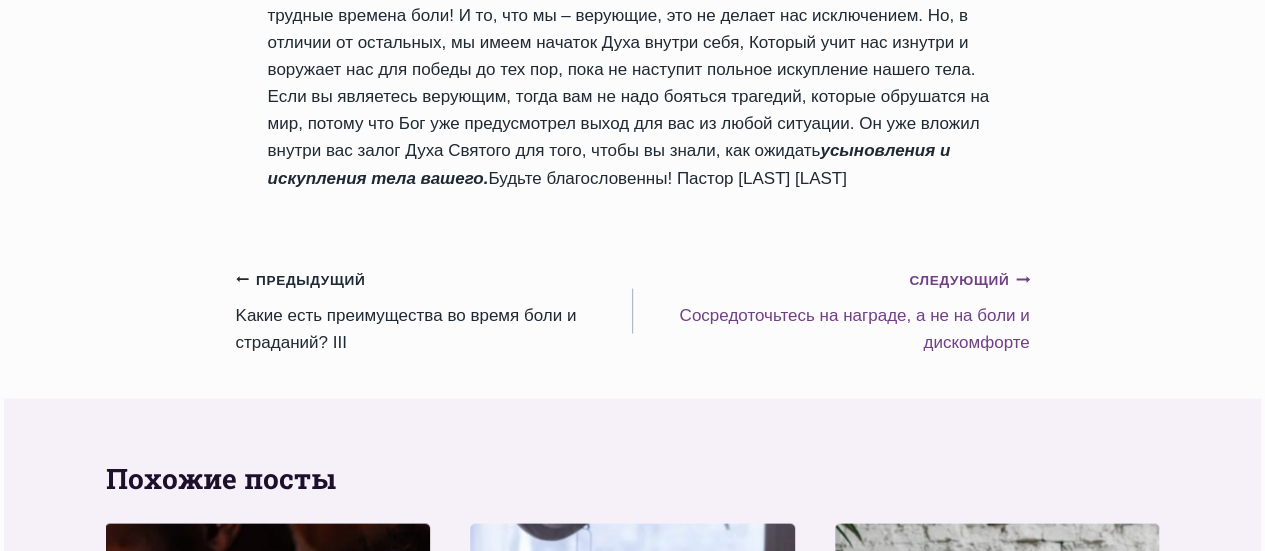 click on "Следующий Продолжить" at bounding box center (969, 280) 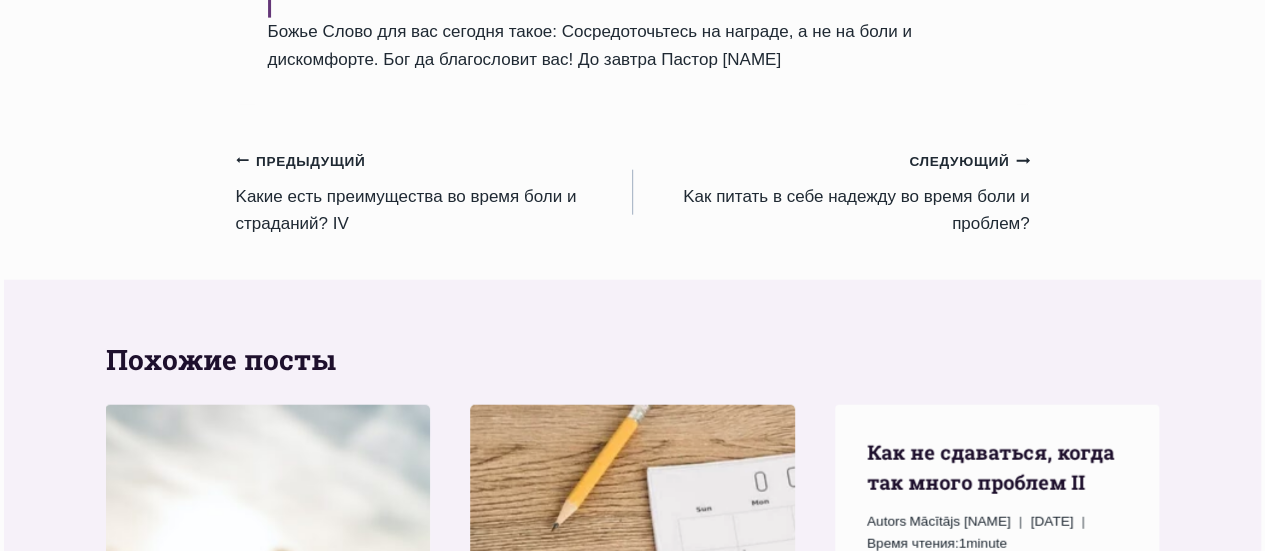 scroll, scrollTop: 2360, scrollLeft: 0, axis: vertical 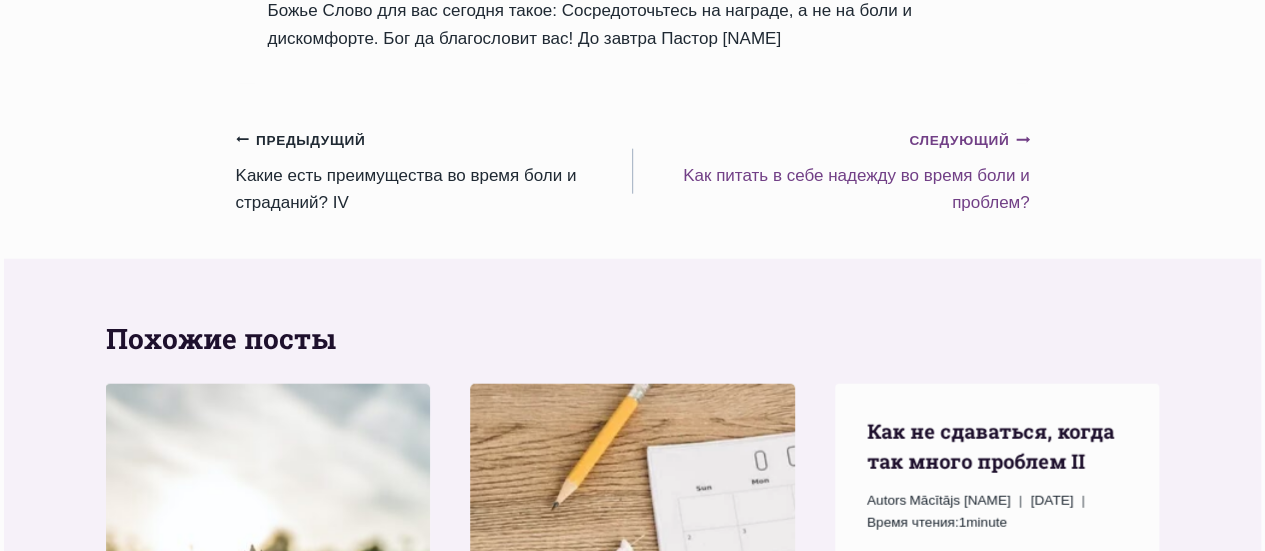 click on "Следующий Продолжить" at bounding box center [969, 141] 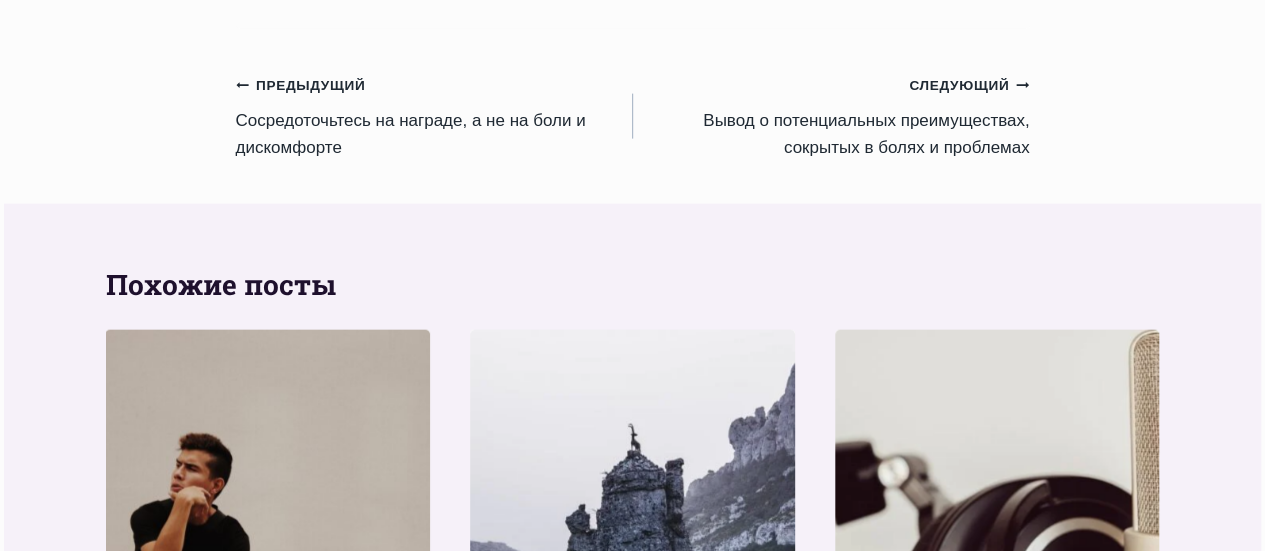 scroll, scrollTop: 2320, scrollLeft: 0, axis: vertical 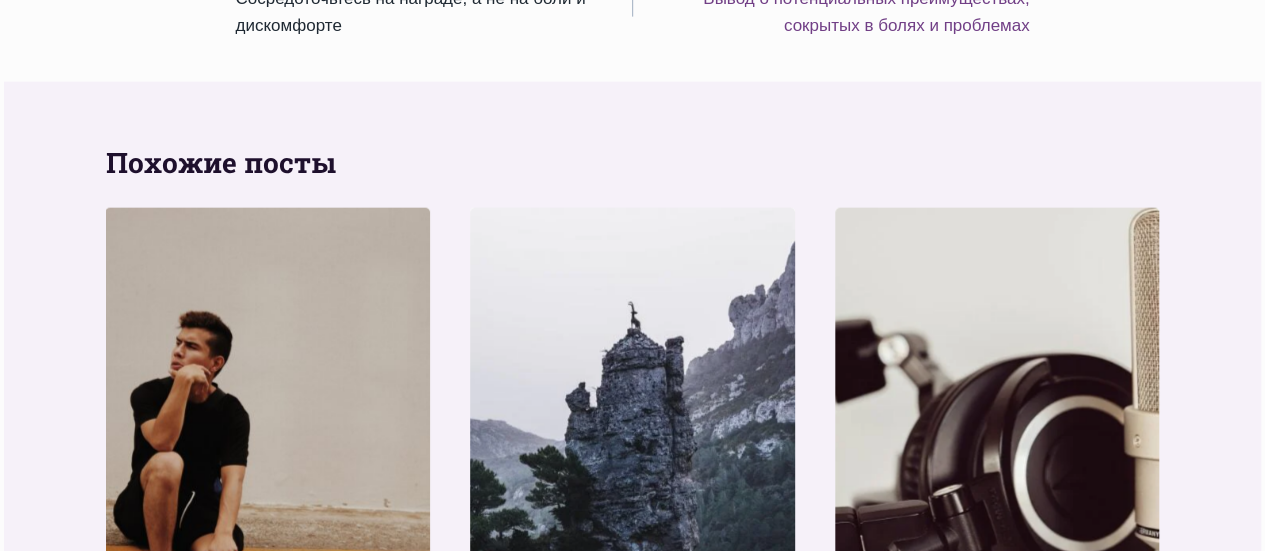 click on "Следующий Продолжить" at bounding box center [969, -36] 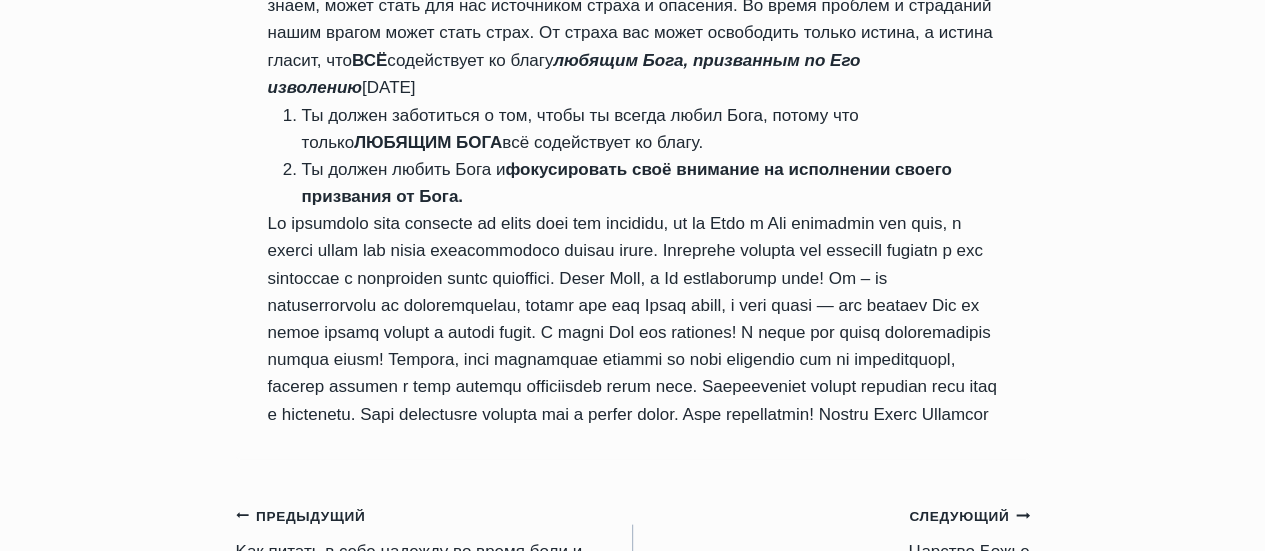 scroll, scrollTop: 1840, scrollLeft: 0, axis: vertical 